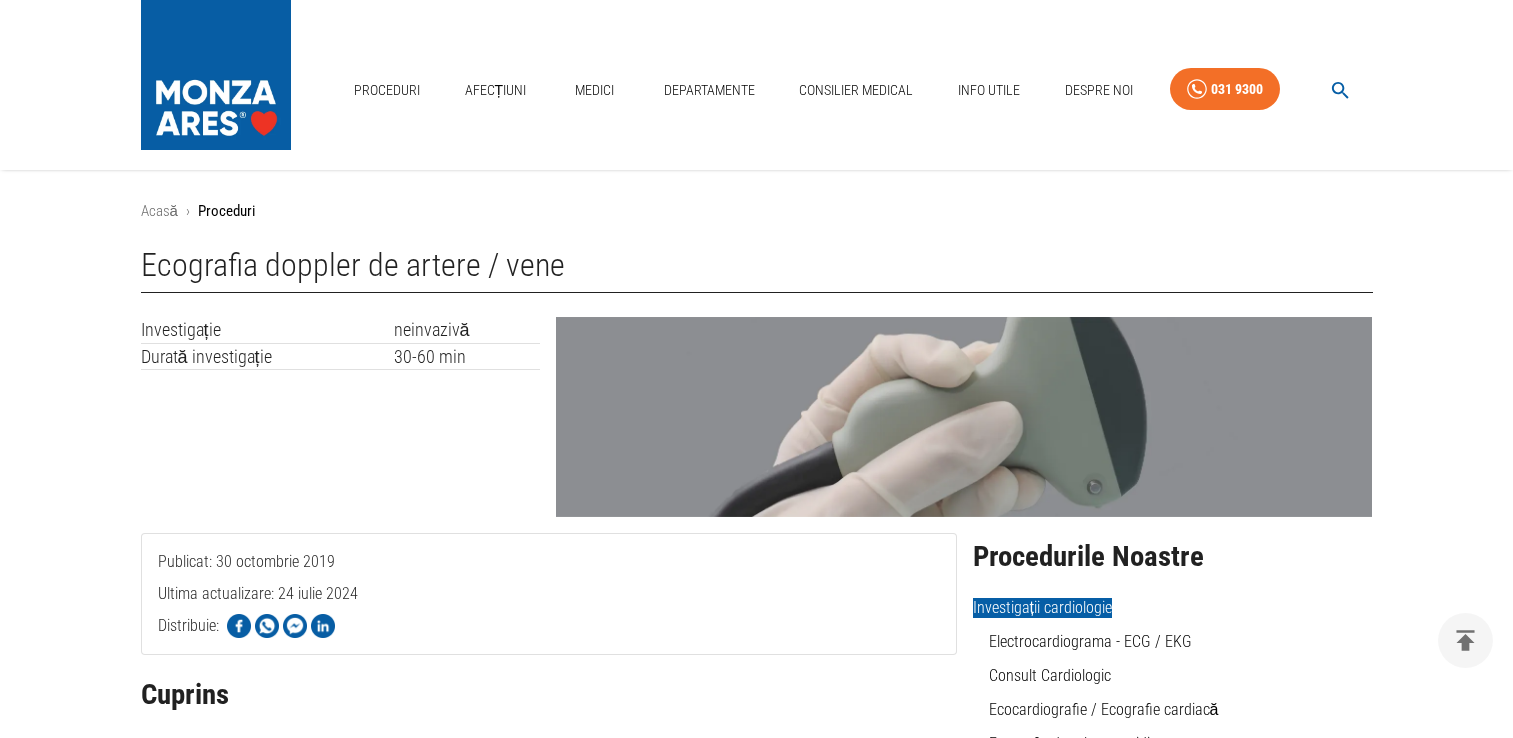 scroll, scrollTop: 1000, scrollLeft: 0, axis: vertical 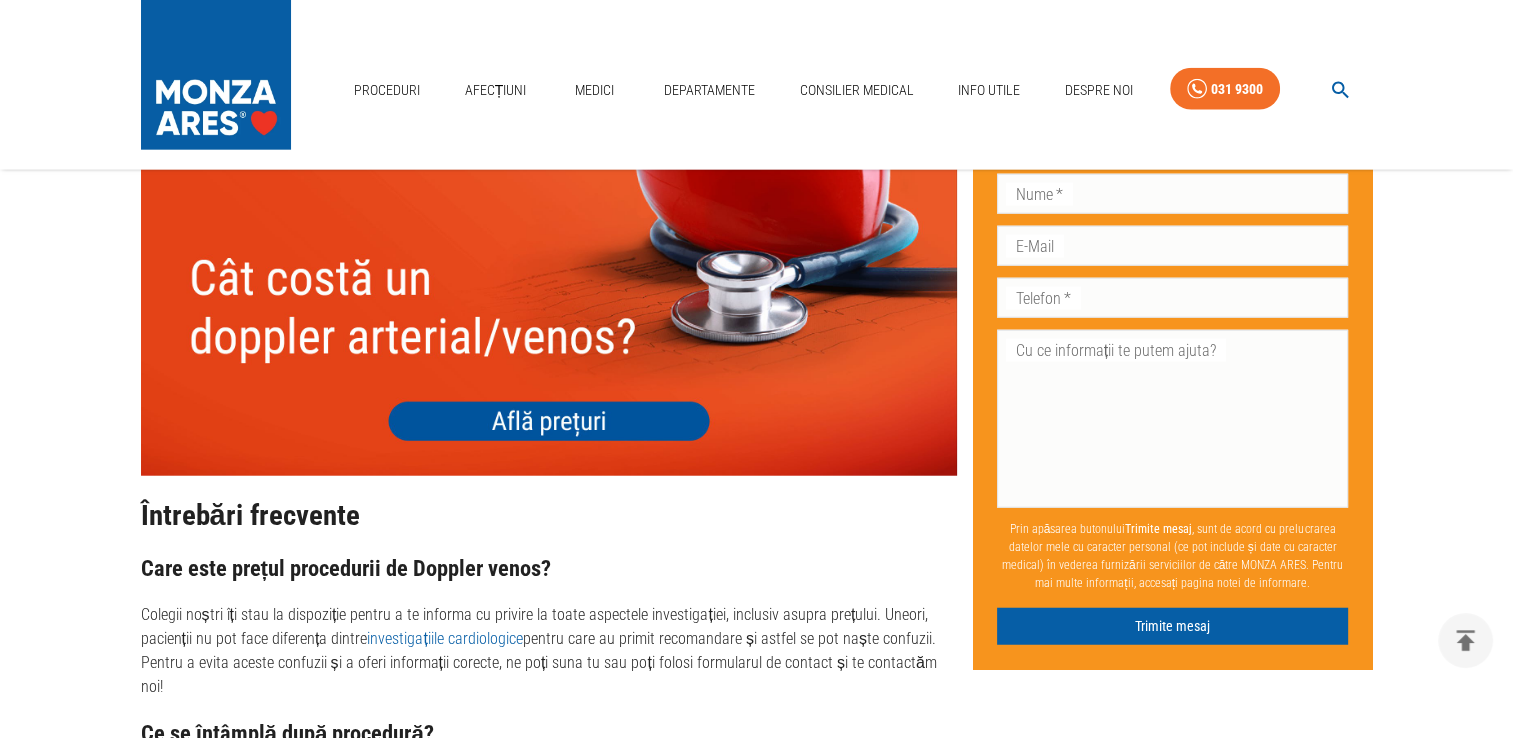 click at bounding box center (549, 313) 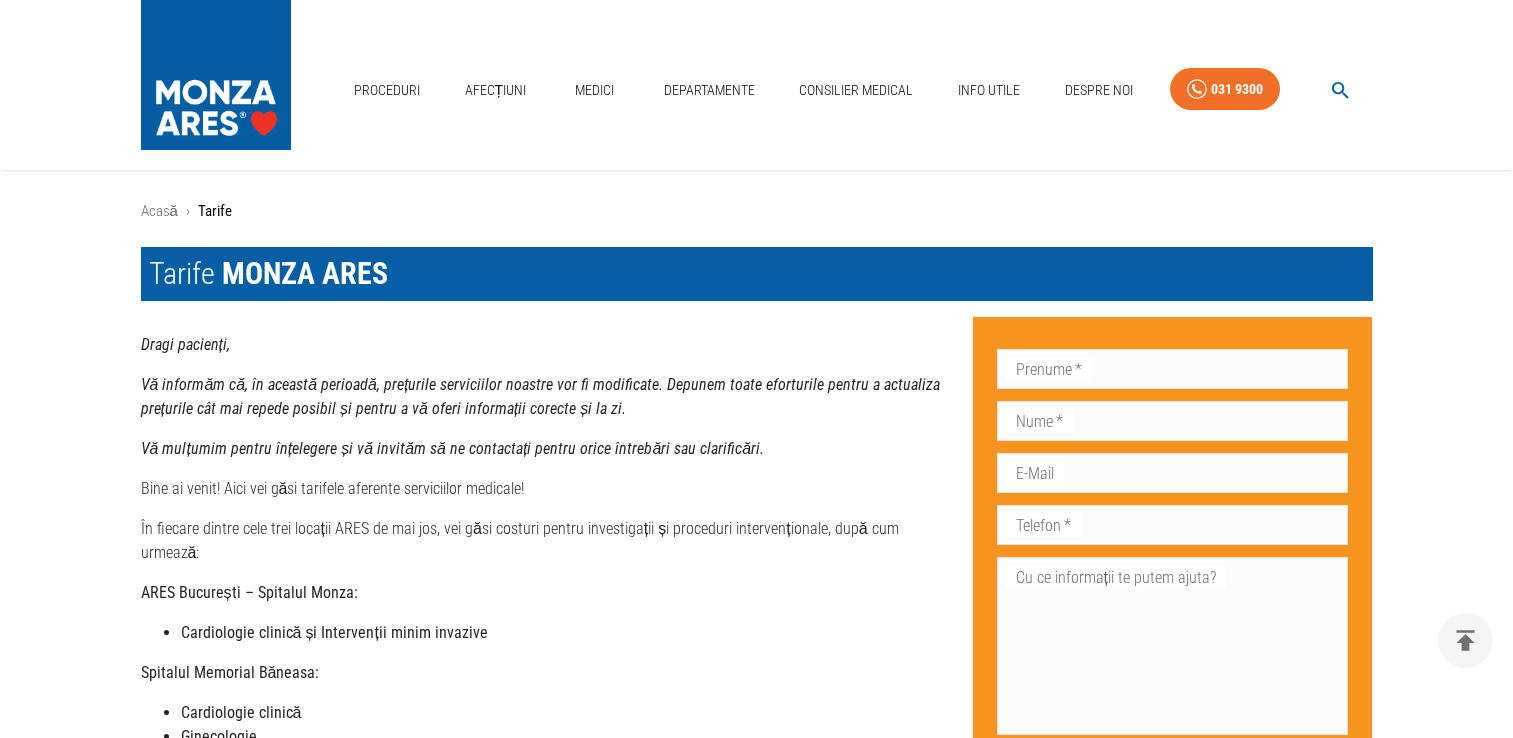 scroll, scrollTop: 600, scrollLeft: 0, axis: vertical 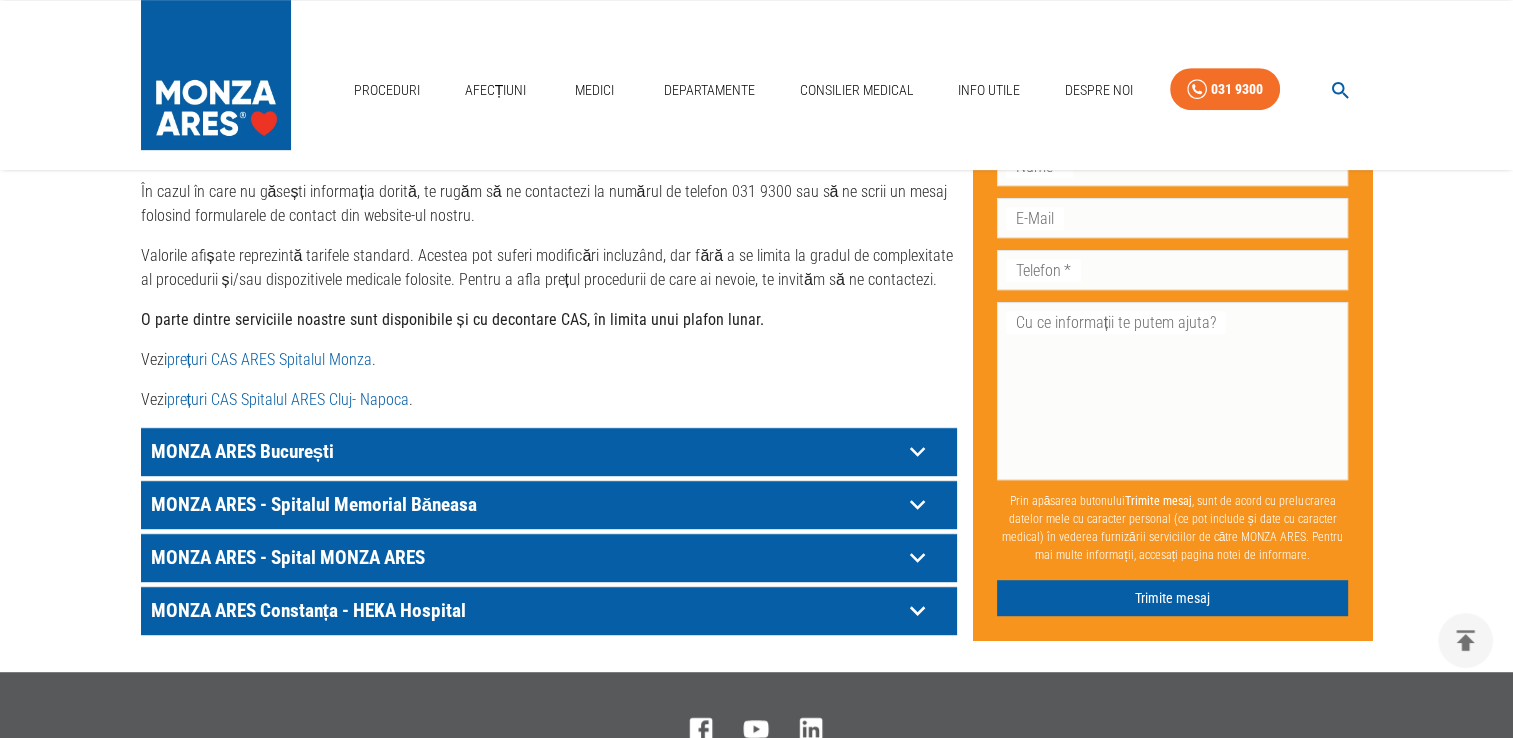 click 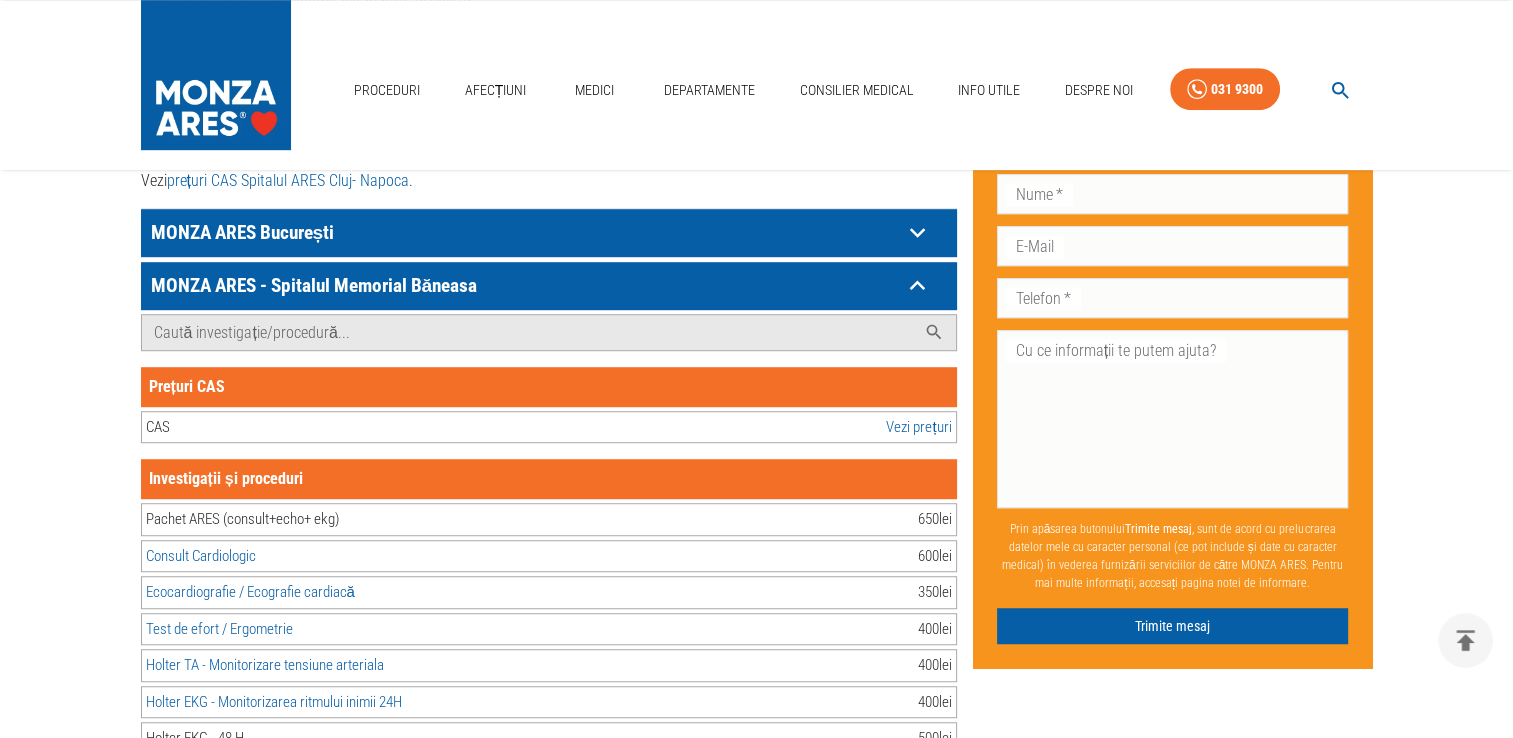scroll, scrollTop: 1301, scrollLeft: 0, axis: vertical 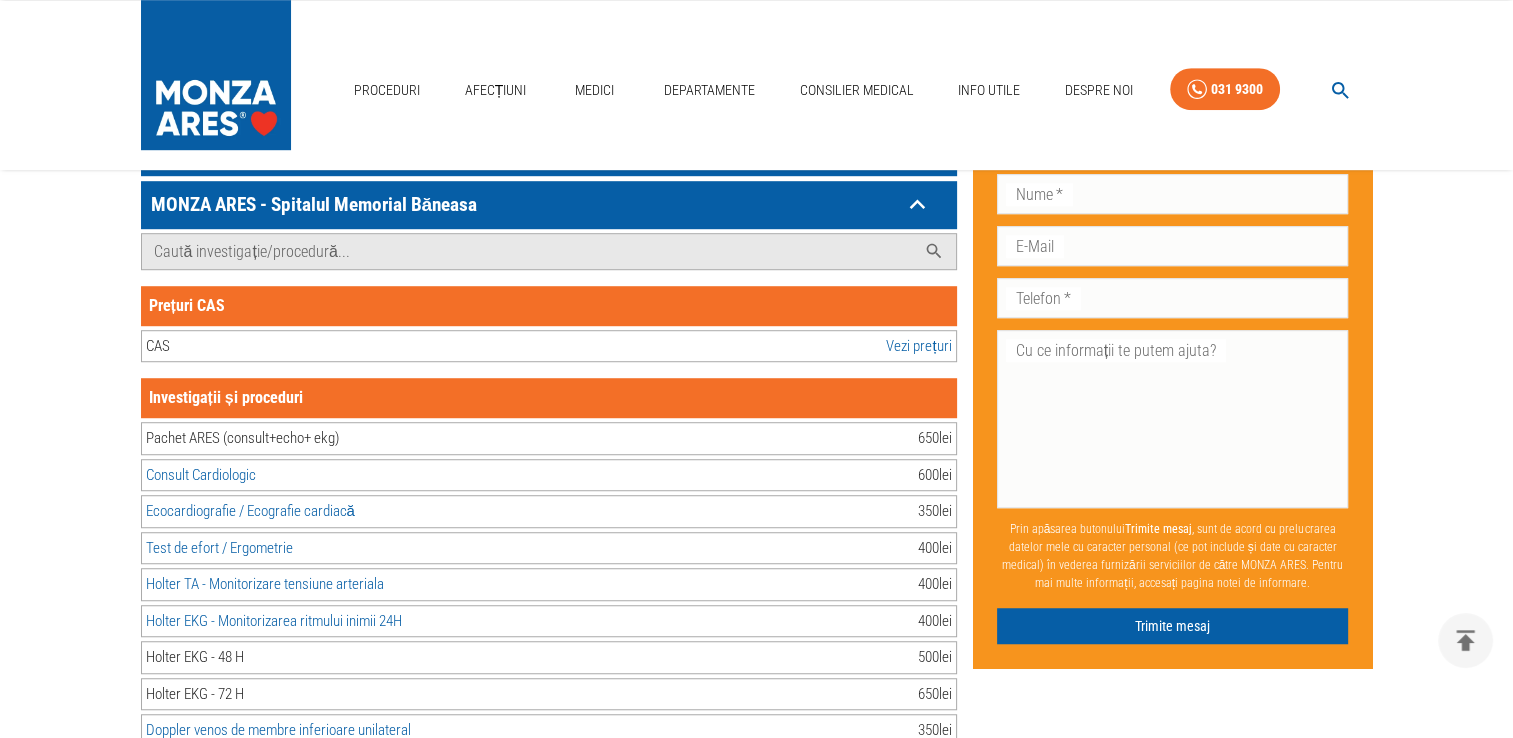 click on "Vezi prețuri" at bounding box center (918, 346) 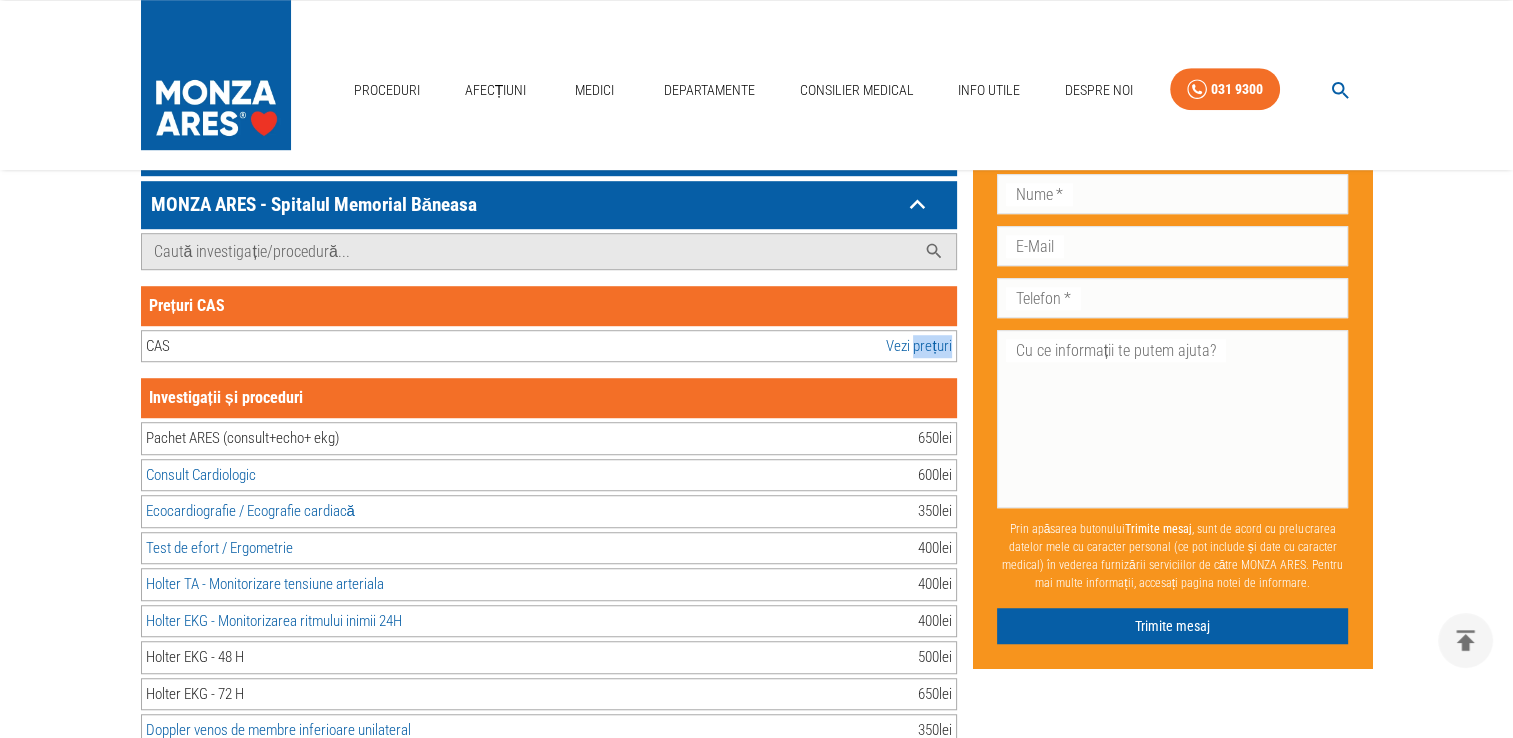 click on "Vezi prețuri" at bounding box center (918, 346) 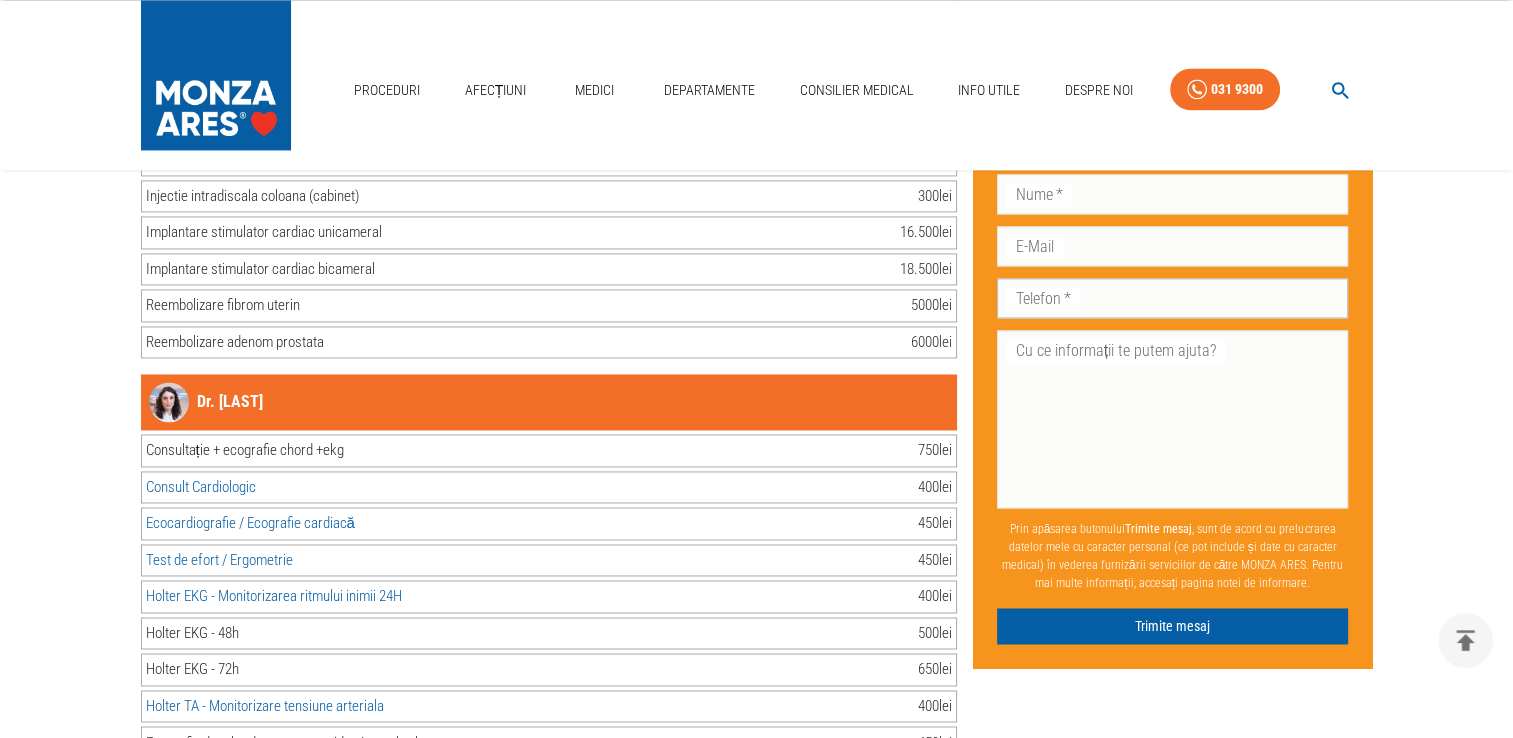 scroll, scrollTop: 3001, scrollLeft: 0, axis: vertical 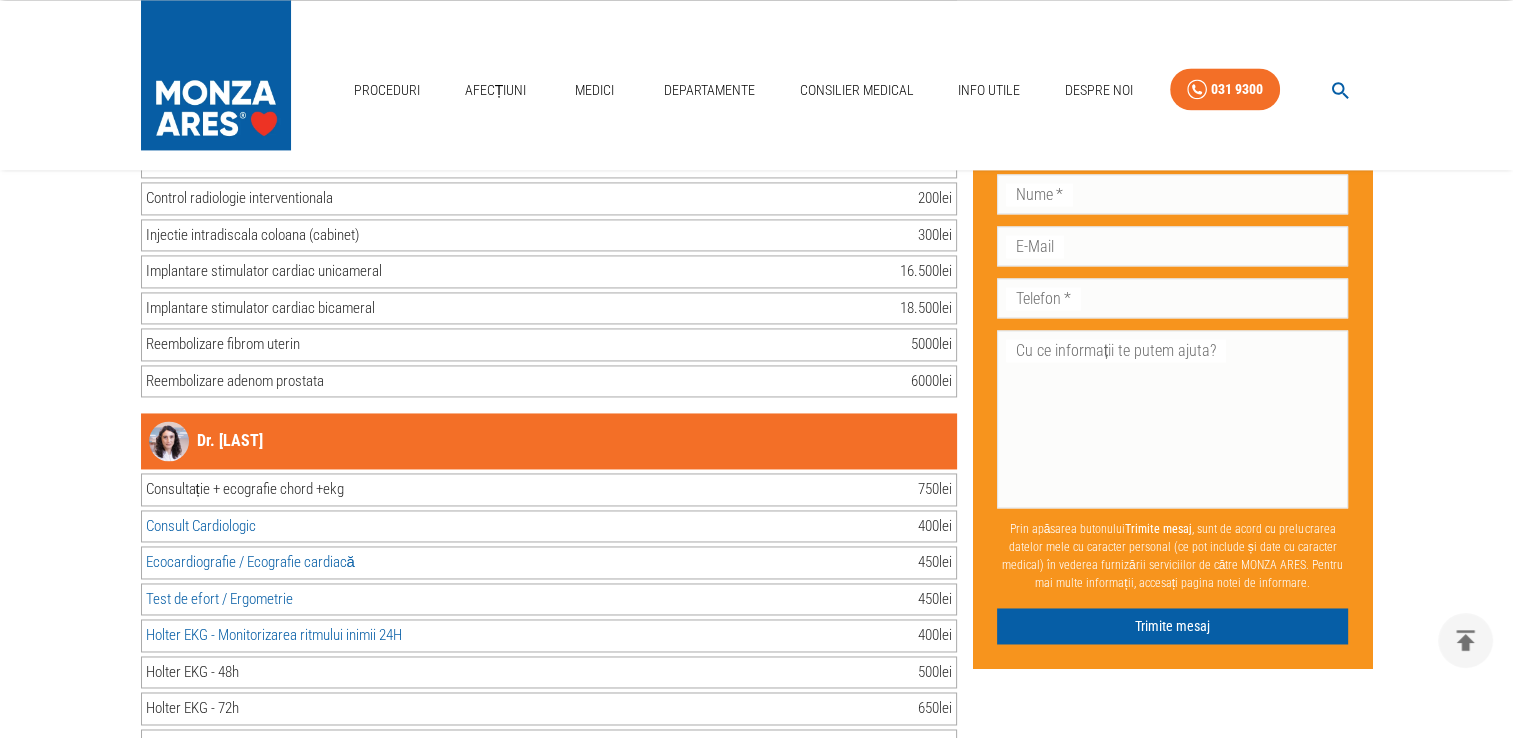 click on "Dr. [LAST]" at bounding box center [206, 441] 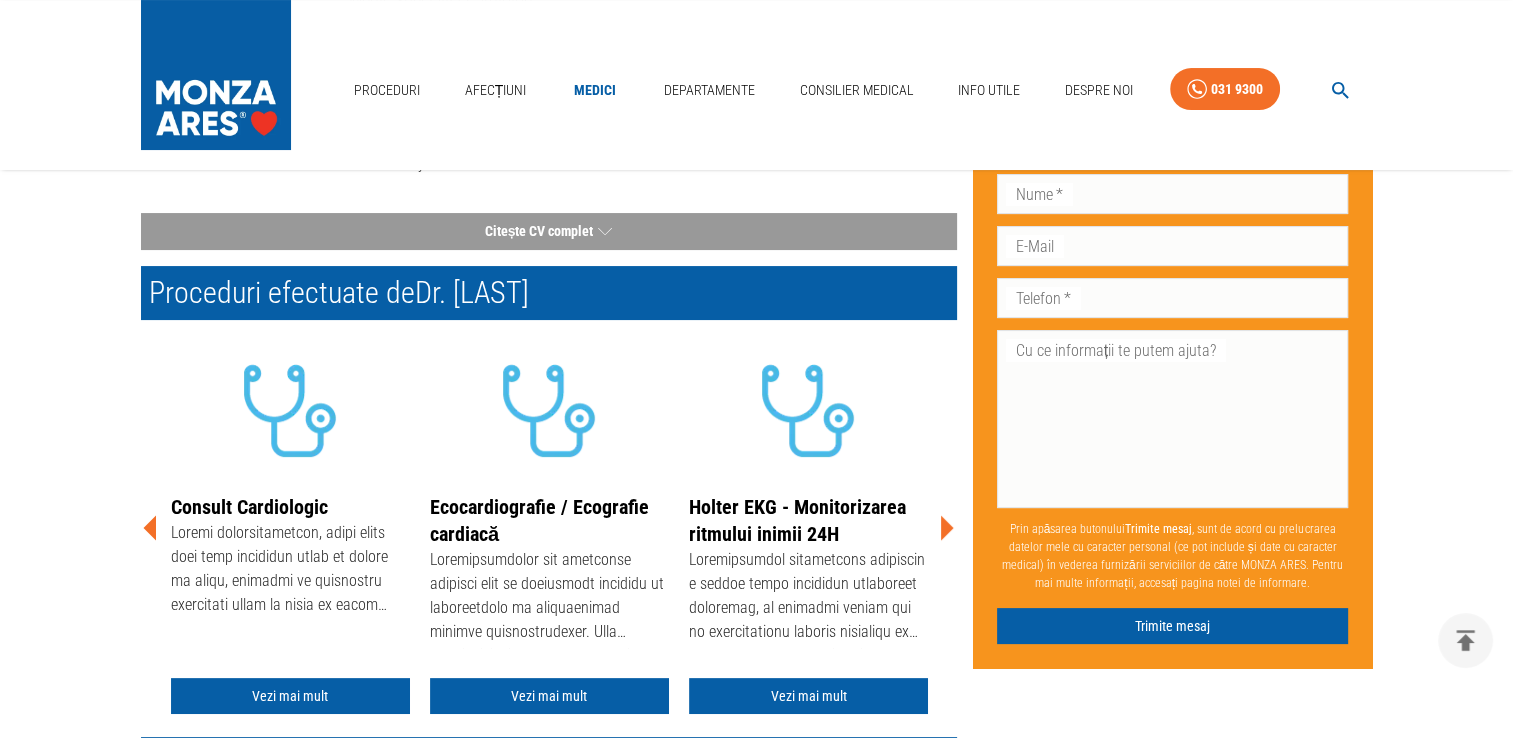 scroll, scrollTop: 0, scrollLeft: 0, axis: both 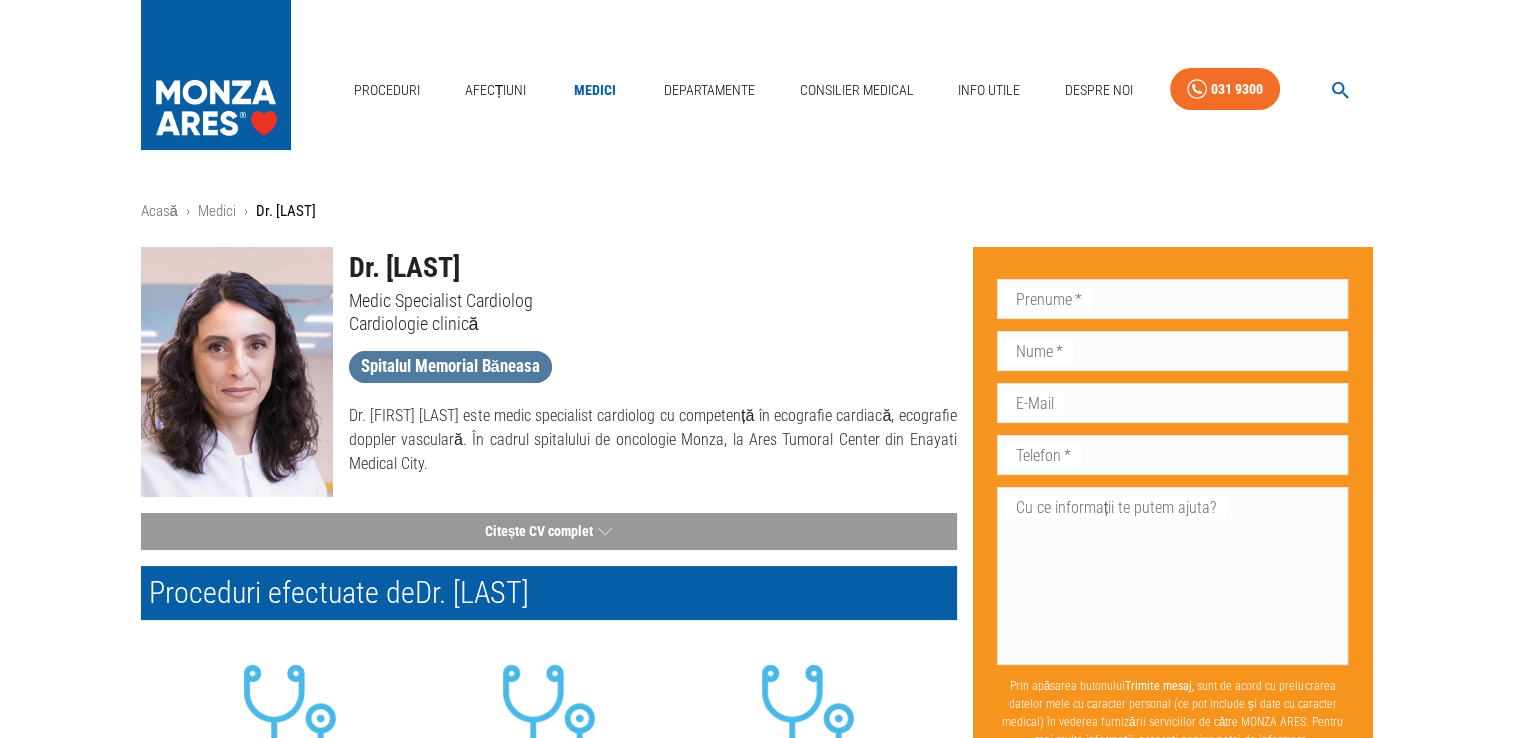 click on "Spitalul Memorial Băneasa" at bounding box center (450, 366) 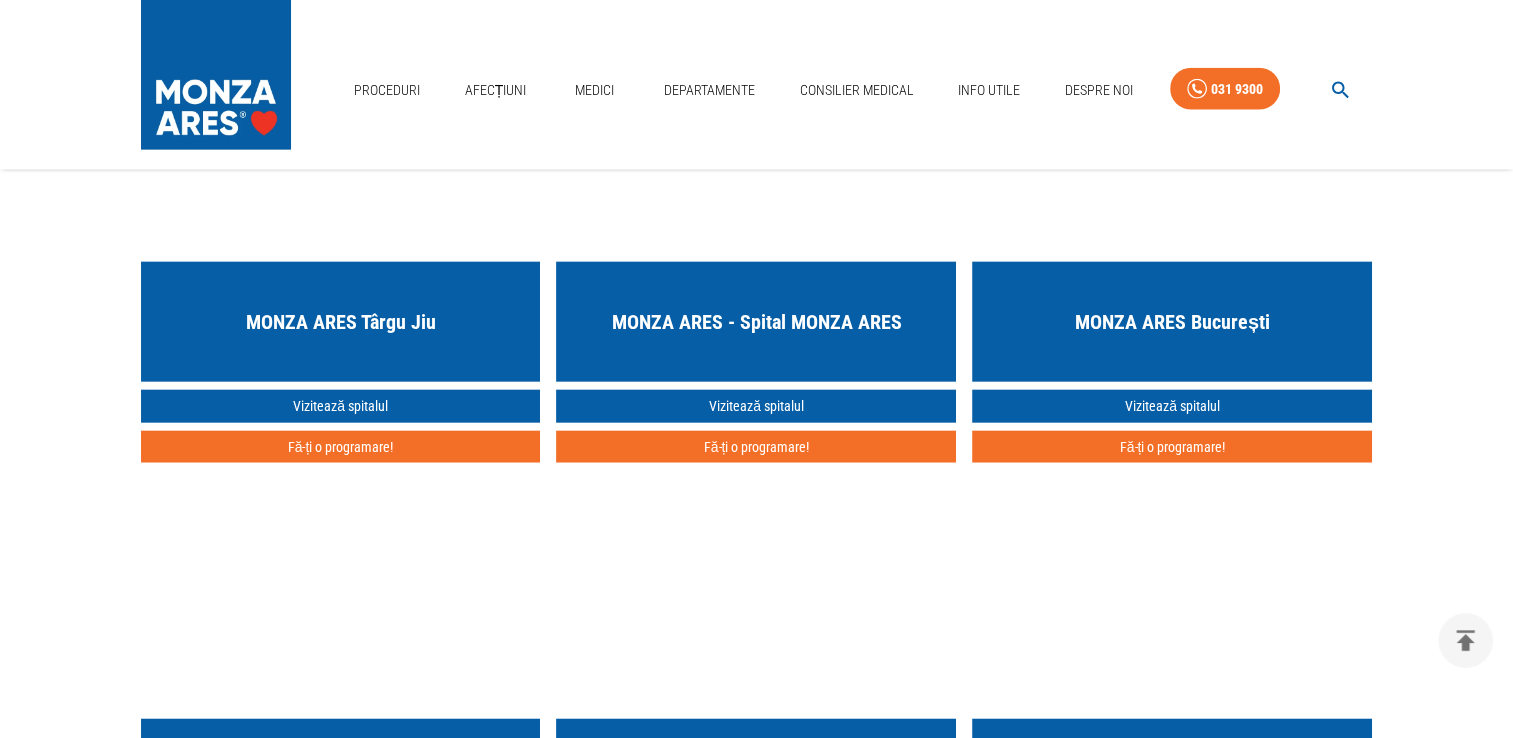 scroll, scrollTop: 4700, scrollLeft: 0, axis: vertical 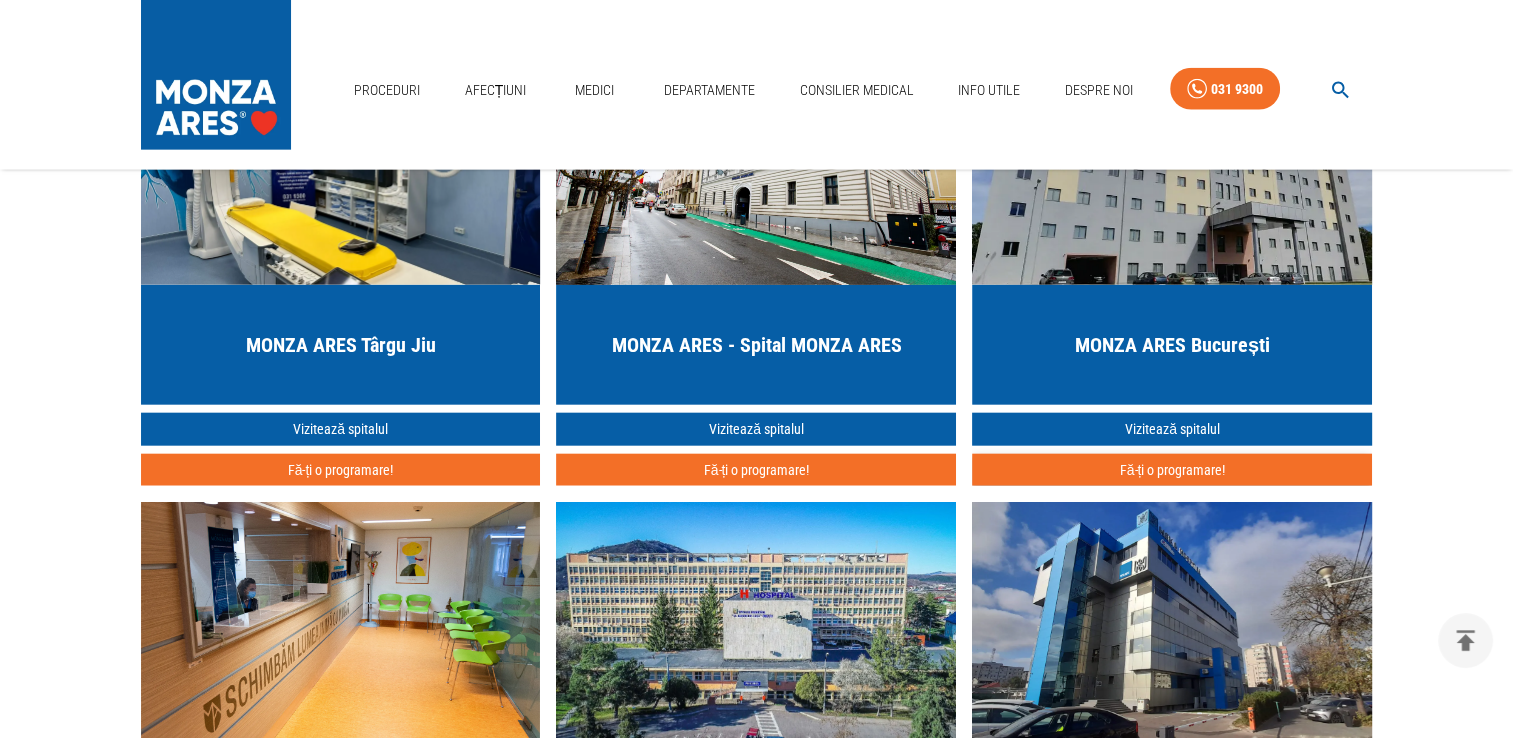 click on "Fă-ți o programare!" at bounding box center (1172, 470) 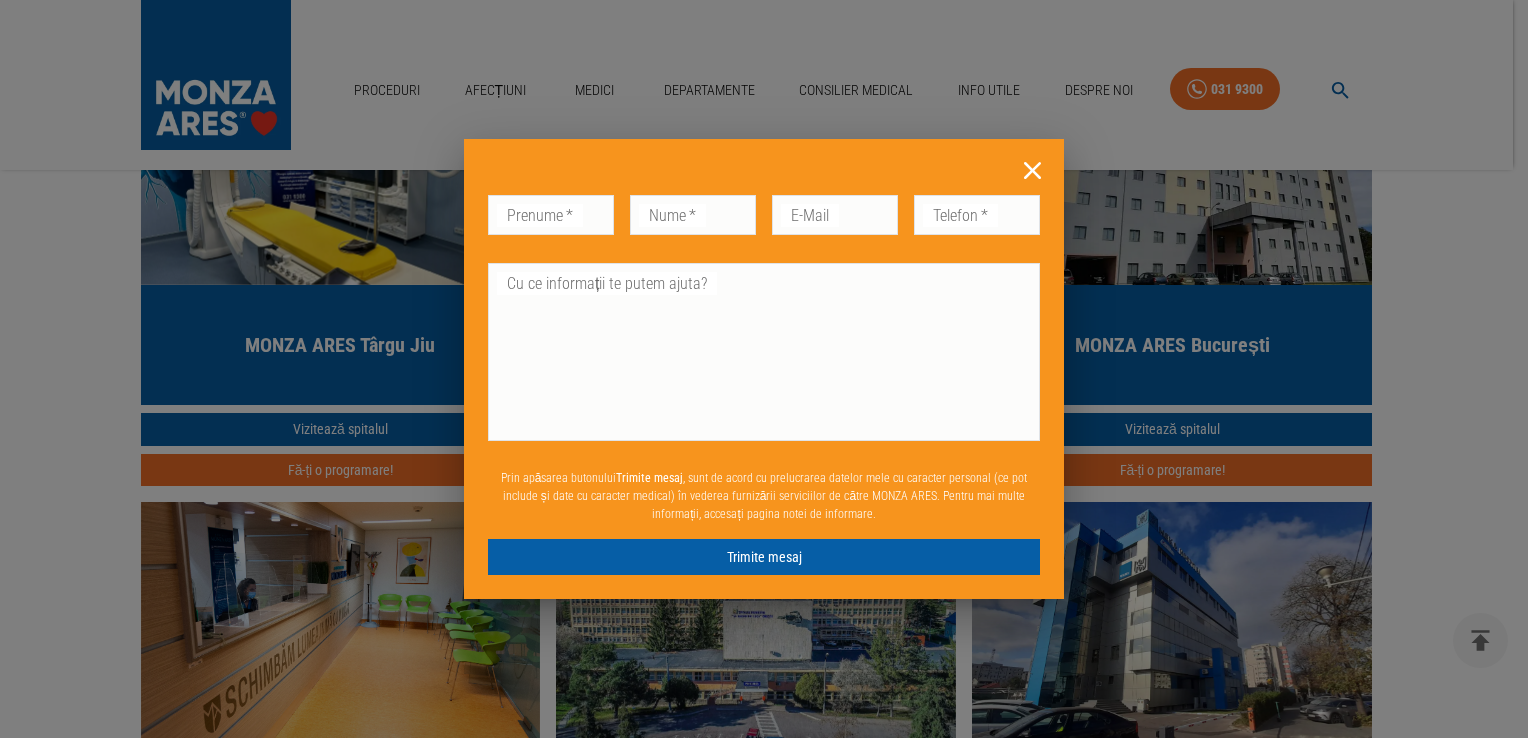 click 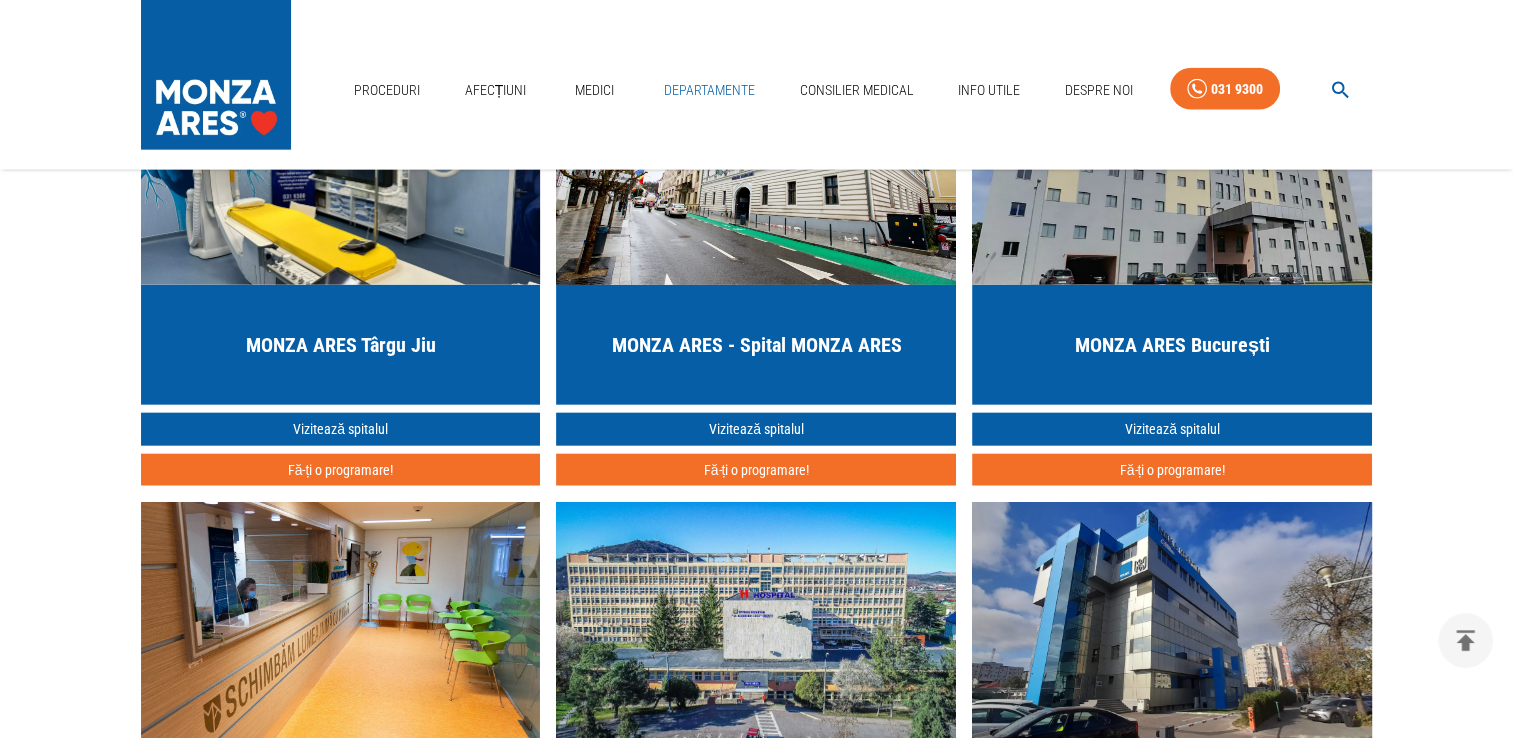 click on "Departamente" at bounding box center (709, 90) 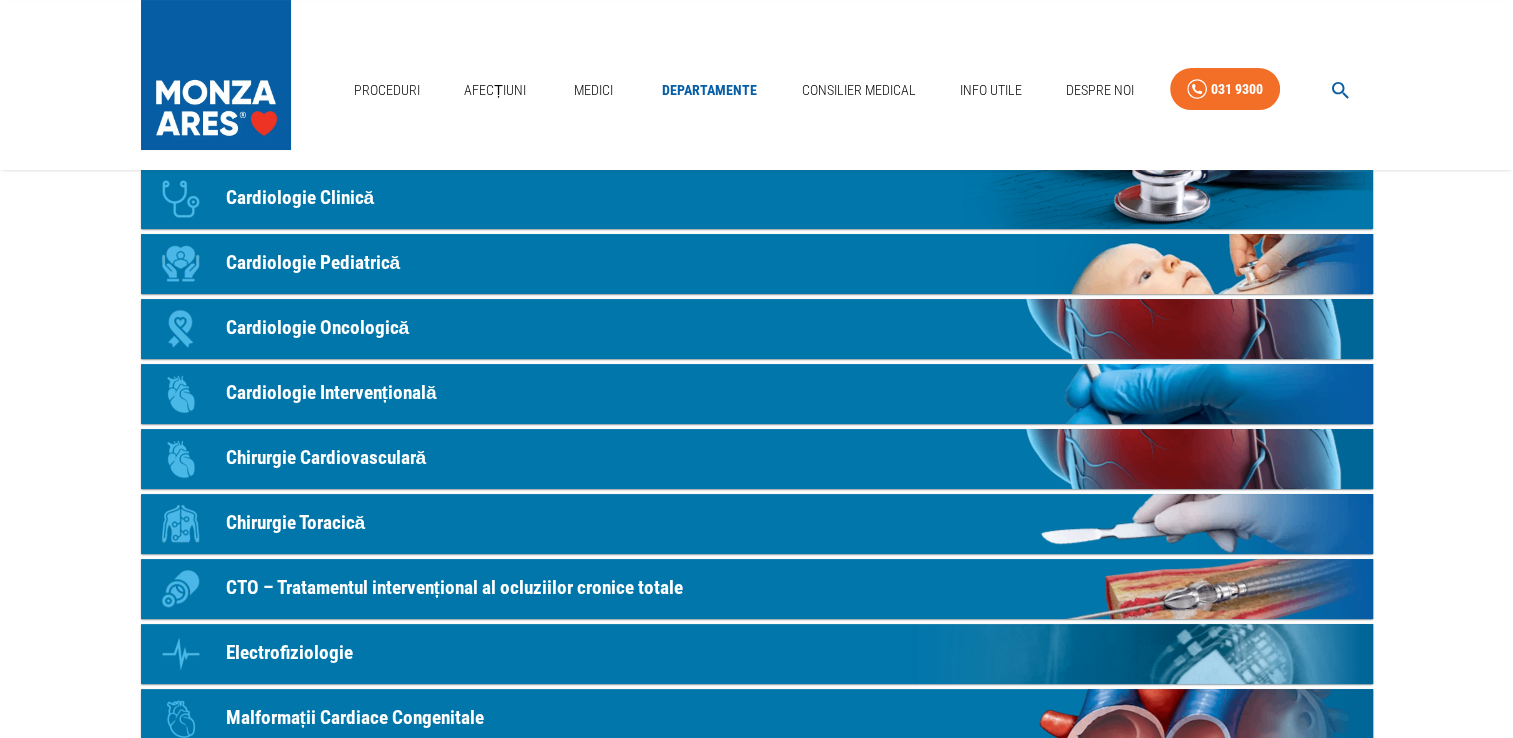 scroll, scrollTop: 200, scrollLeft: 0, axis: vertical 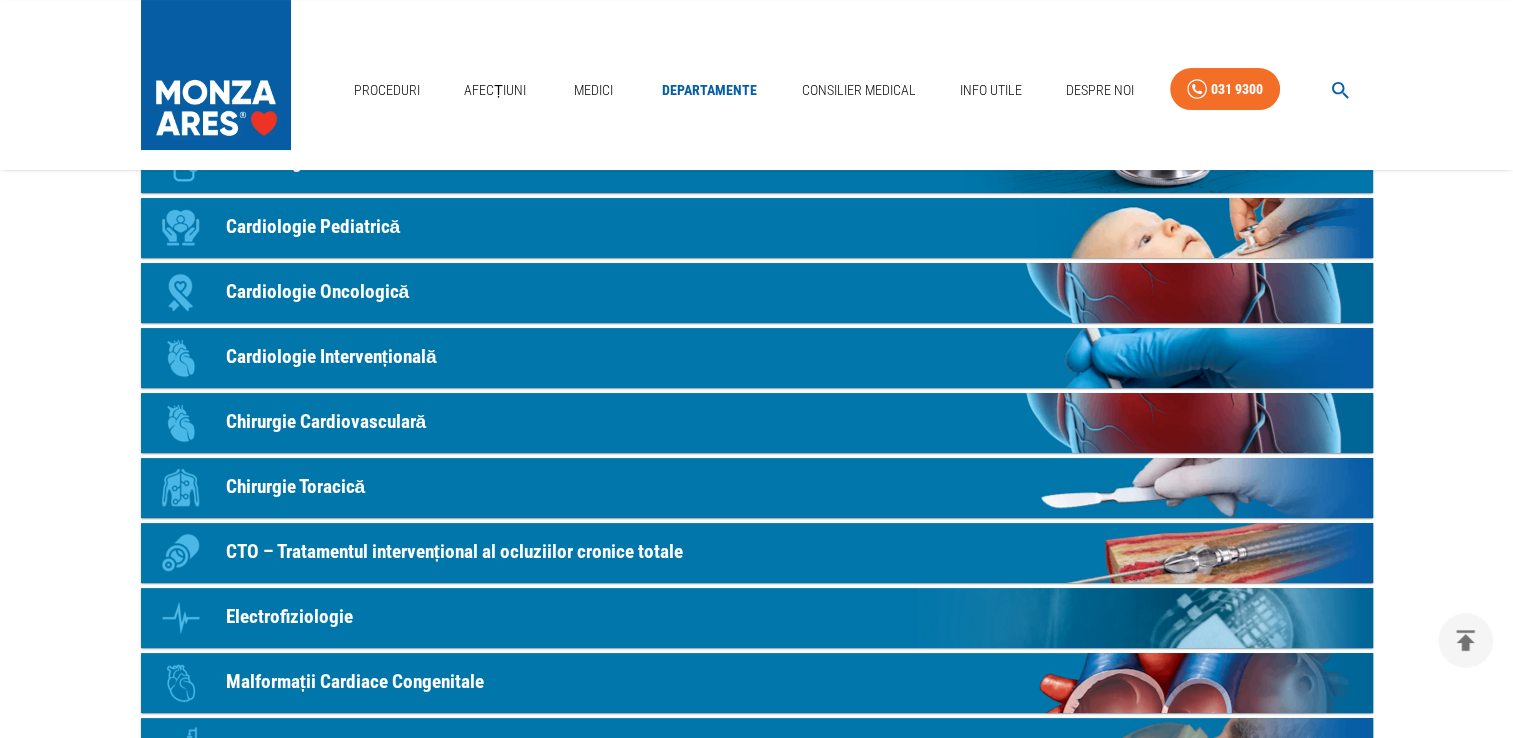 click on "Cardiologie Intervențională" at bounding box center (331, 357) 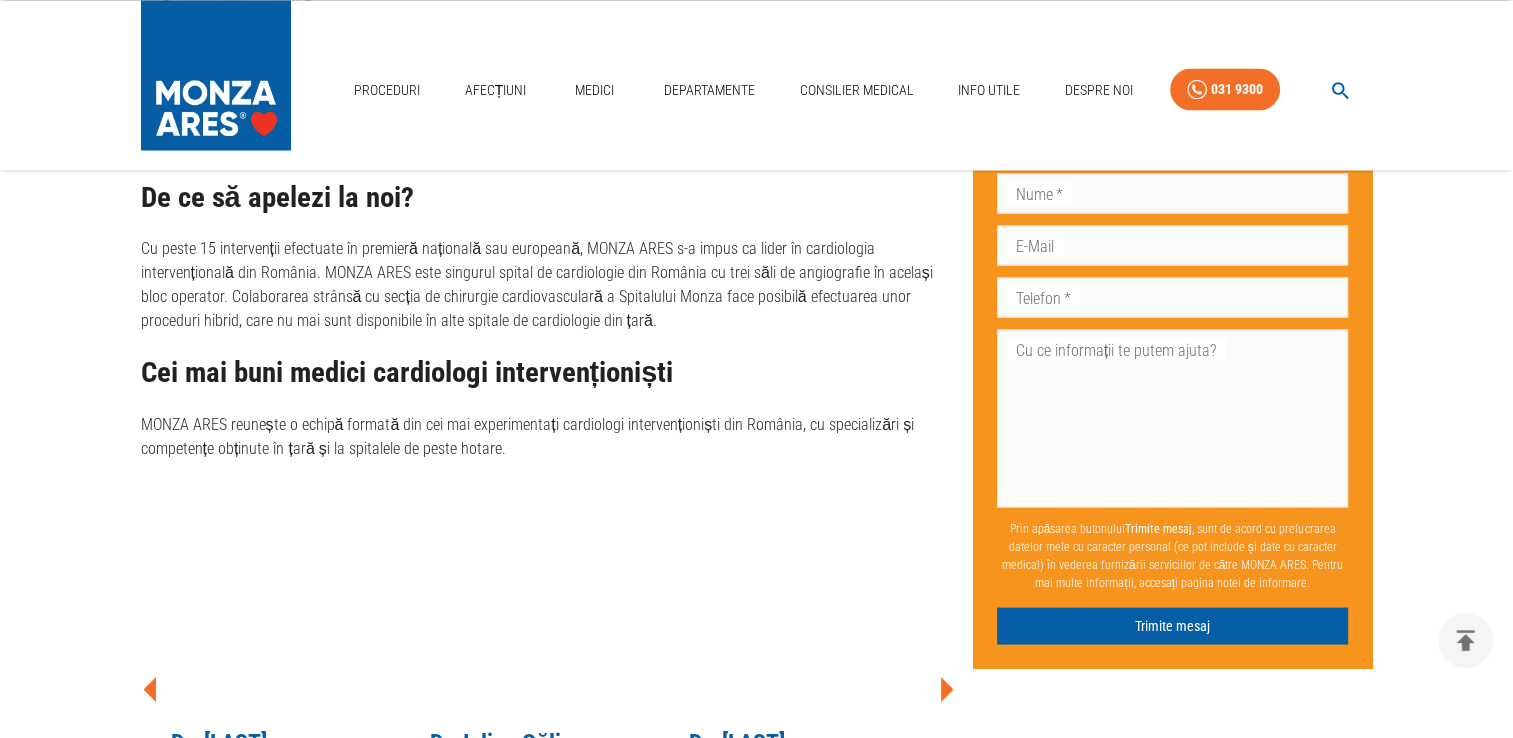 scroll, scrollTop: 3960, scrollLeft: 0, axis: vertical 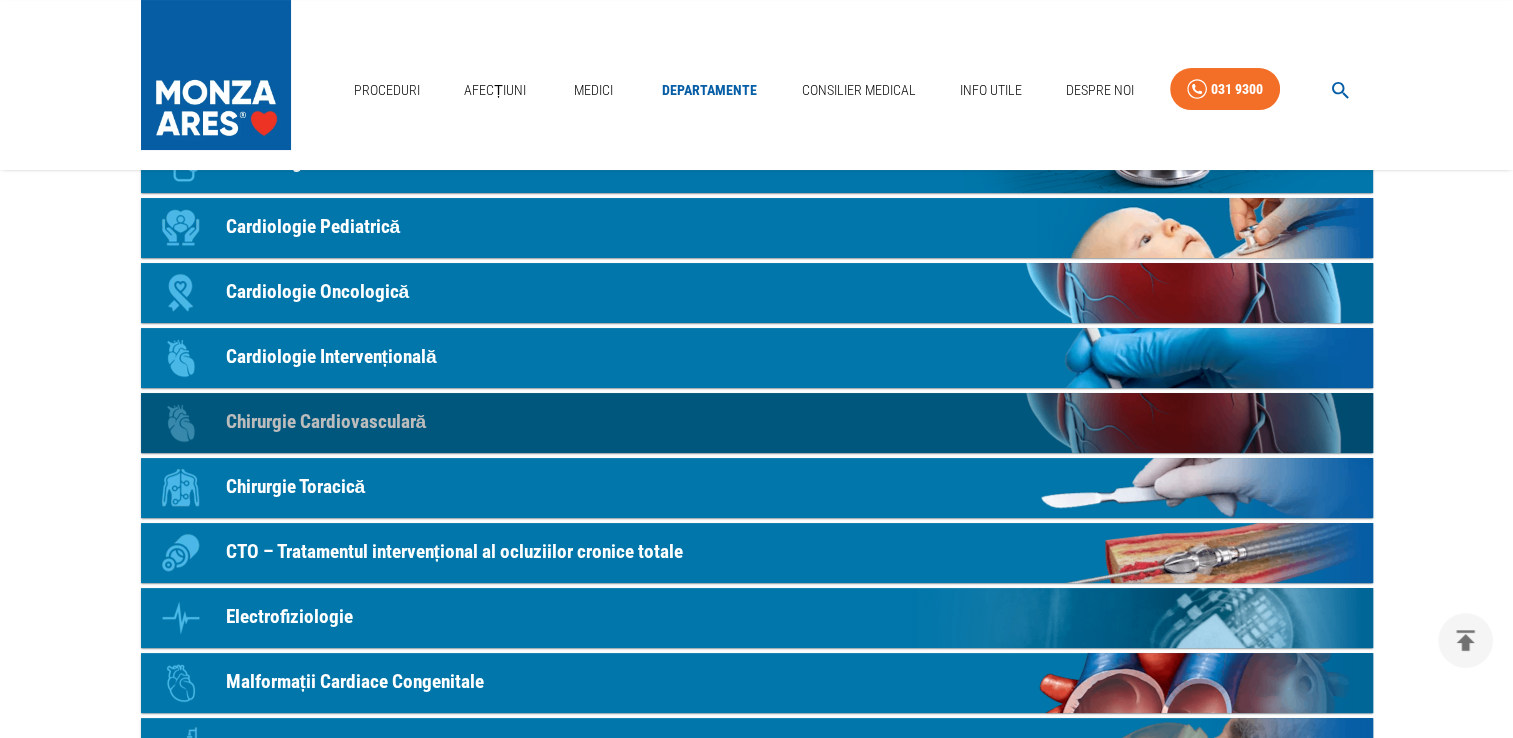 click on "Chirurgie Cardiovasculară" at bounding box center [326, 422] 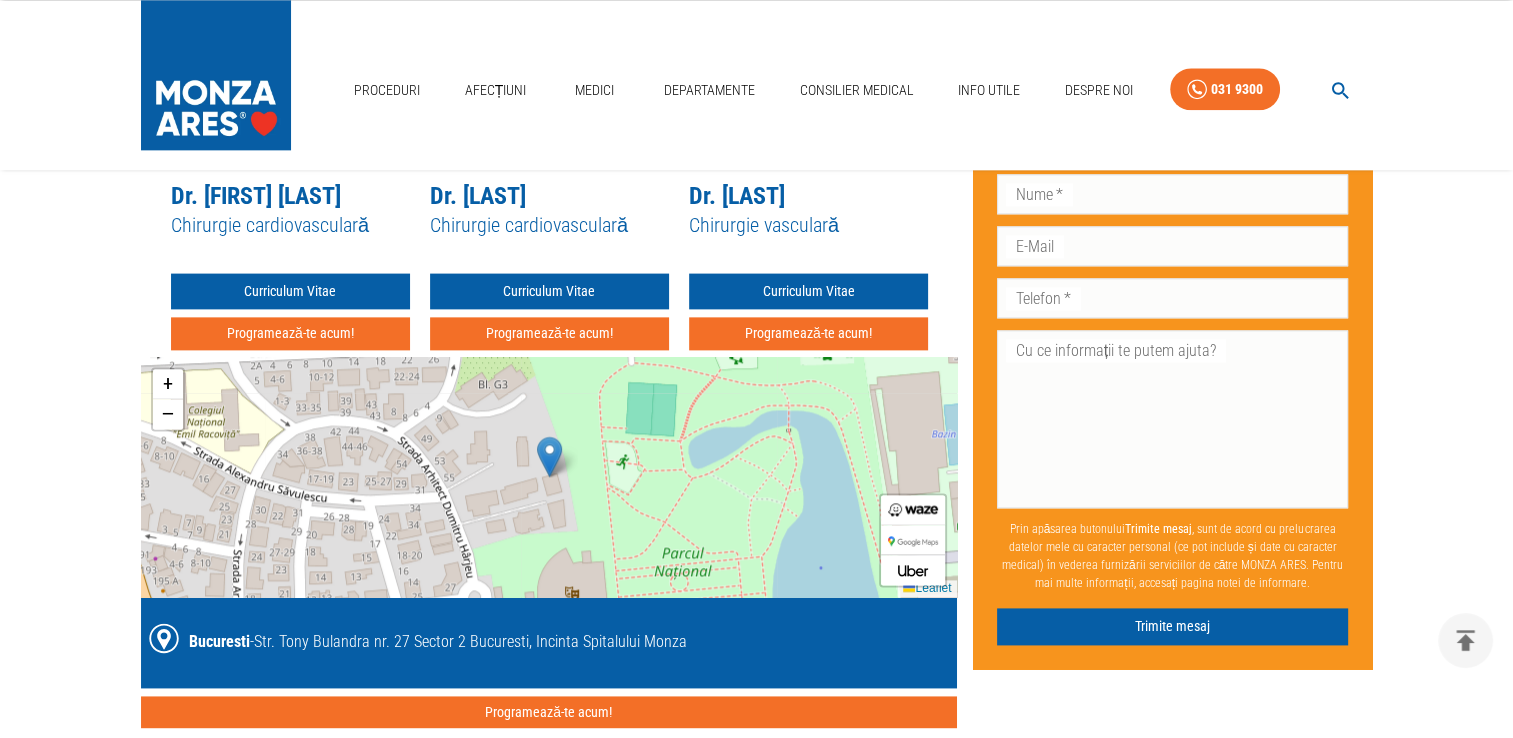 scroll, scrollTop: 2340, scrollLeft: 0, axis: vertical 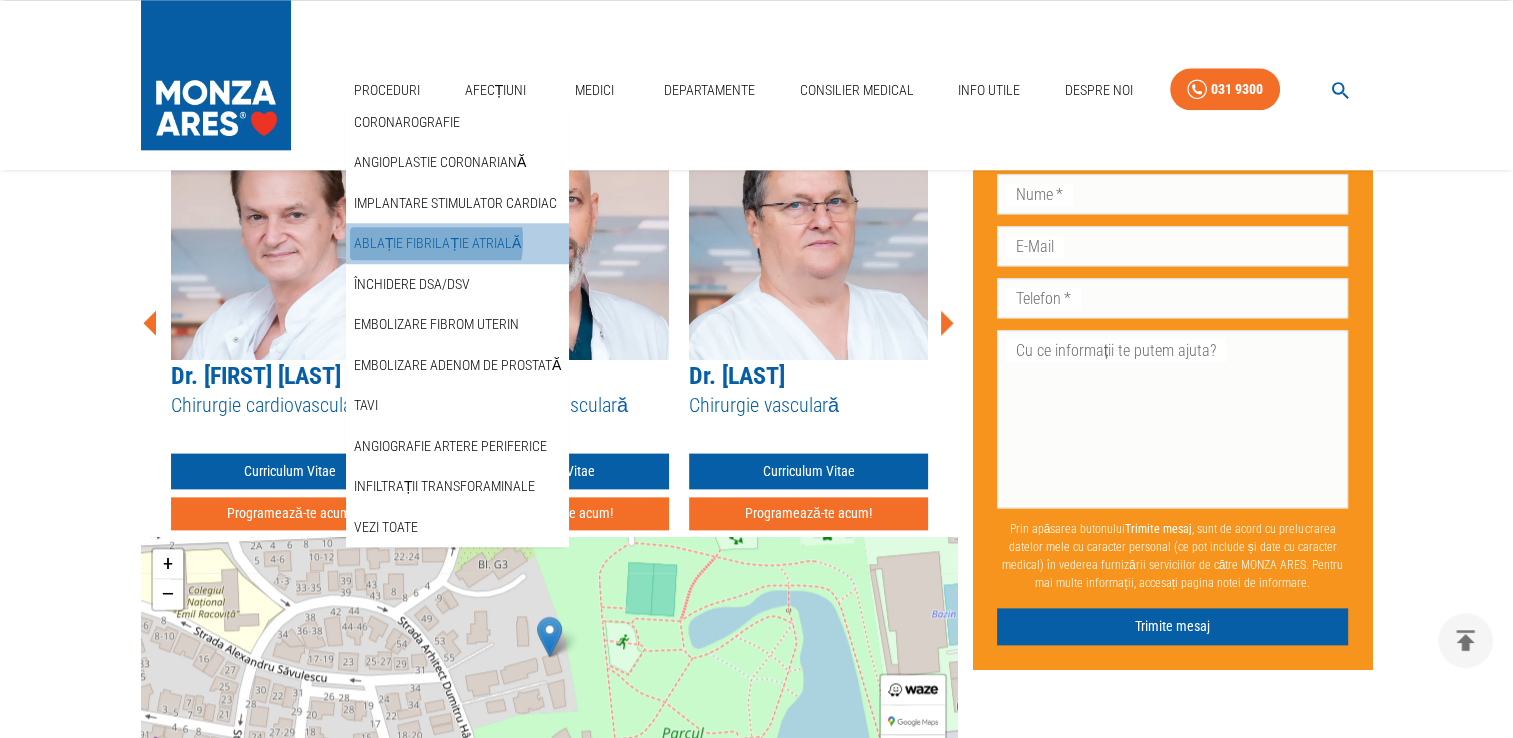 click on "Ablație fibrilație atrială" at bounding box center (437, 243) 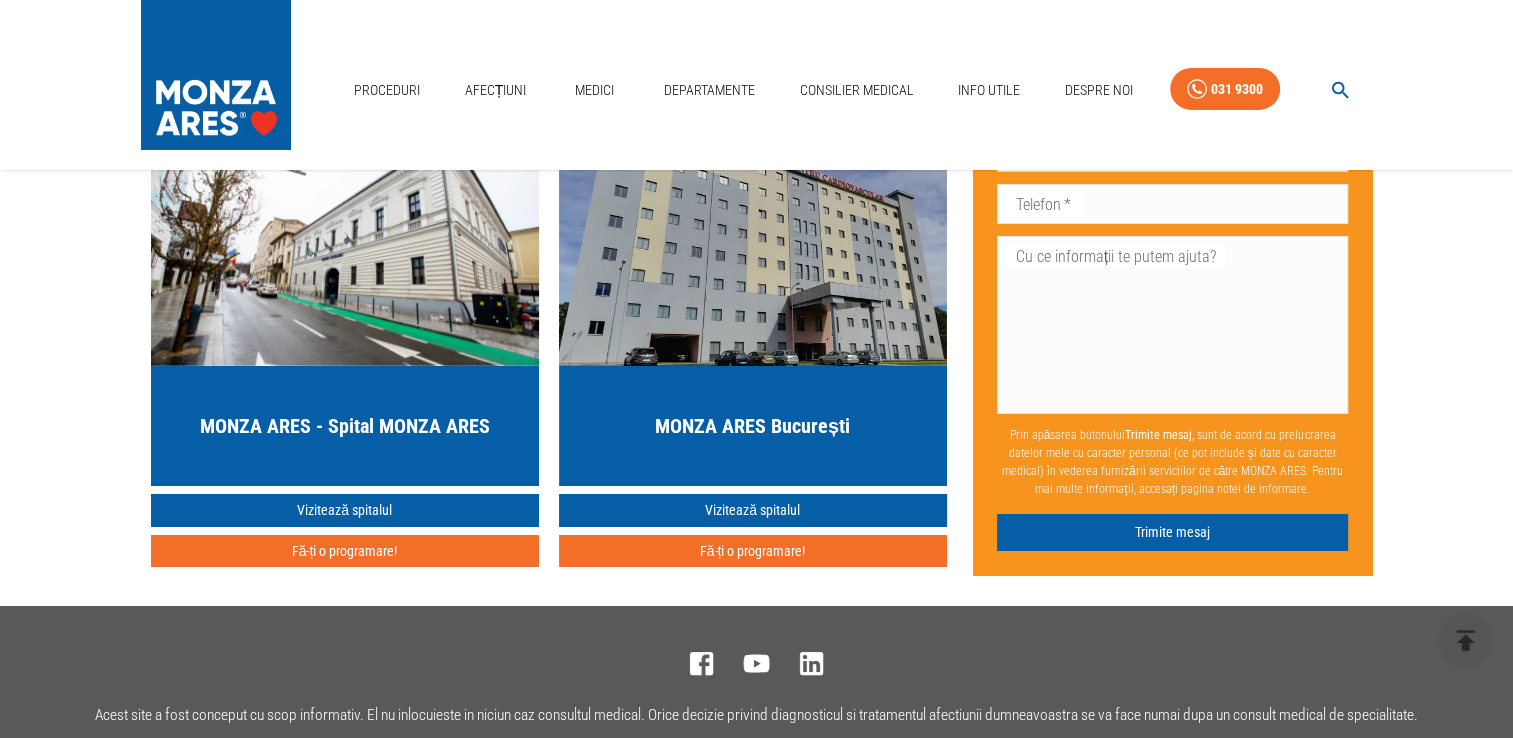 scroll, scrollTop: 7000, scrollLeft: 0, axis: vertical 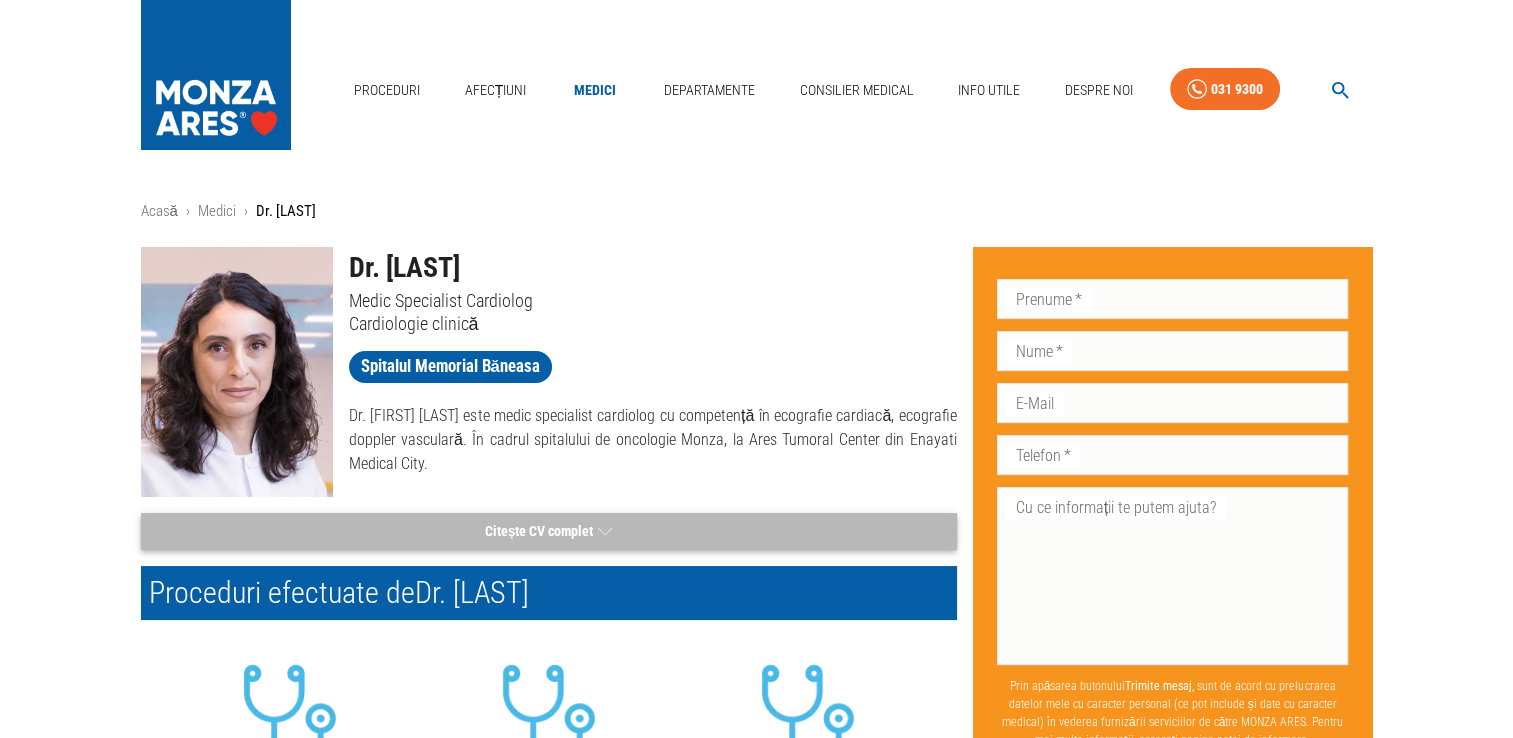 click on "Citește CV complet" at bounding box center (549, 531) 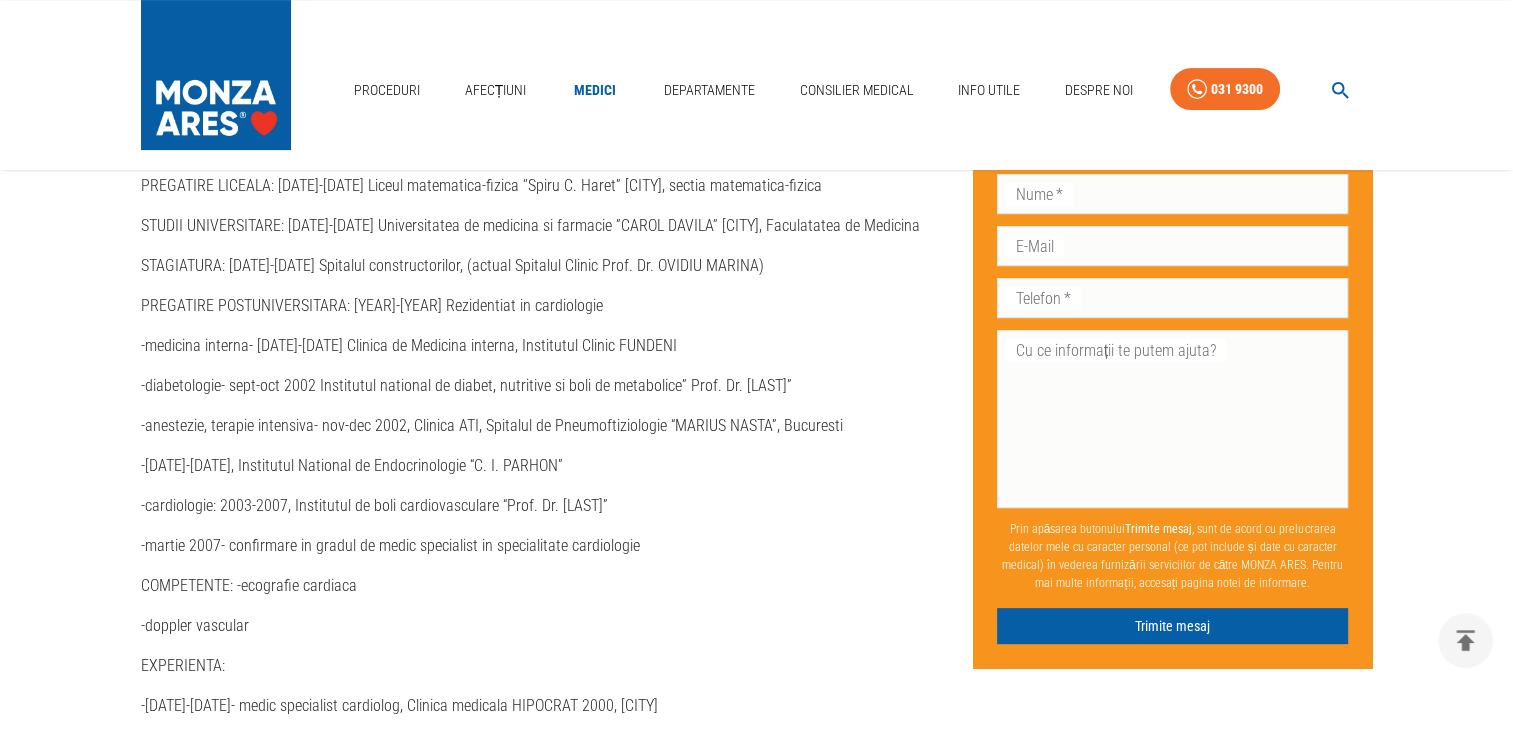 scroll, scrollTop: 0, scrollLeft: 0, axis: both 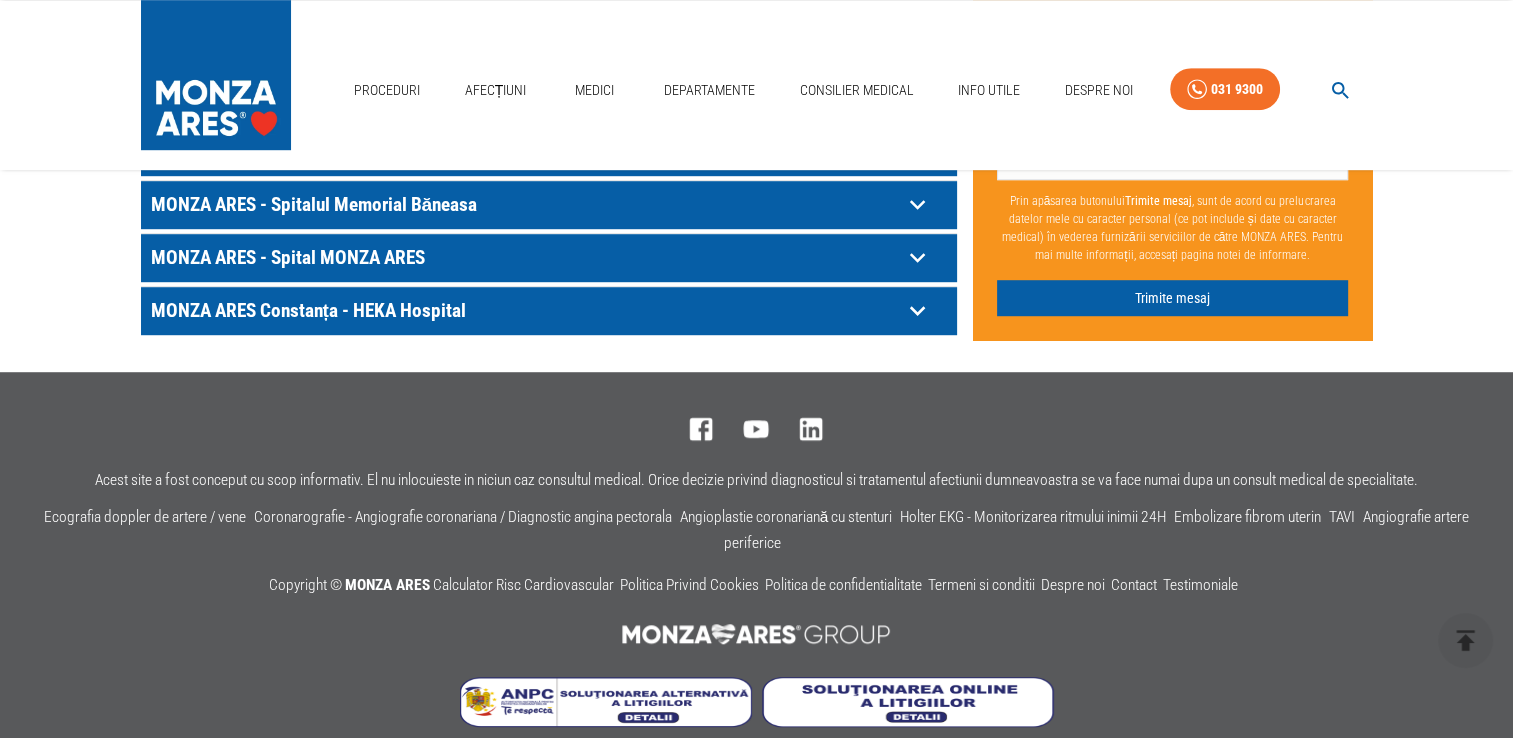click 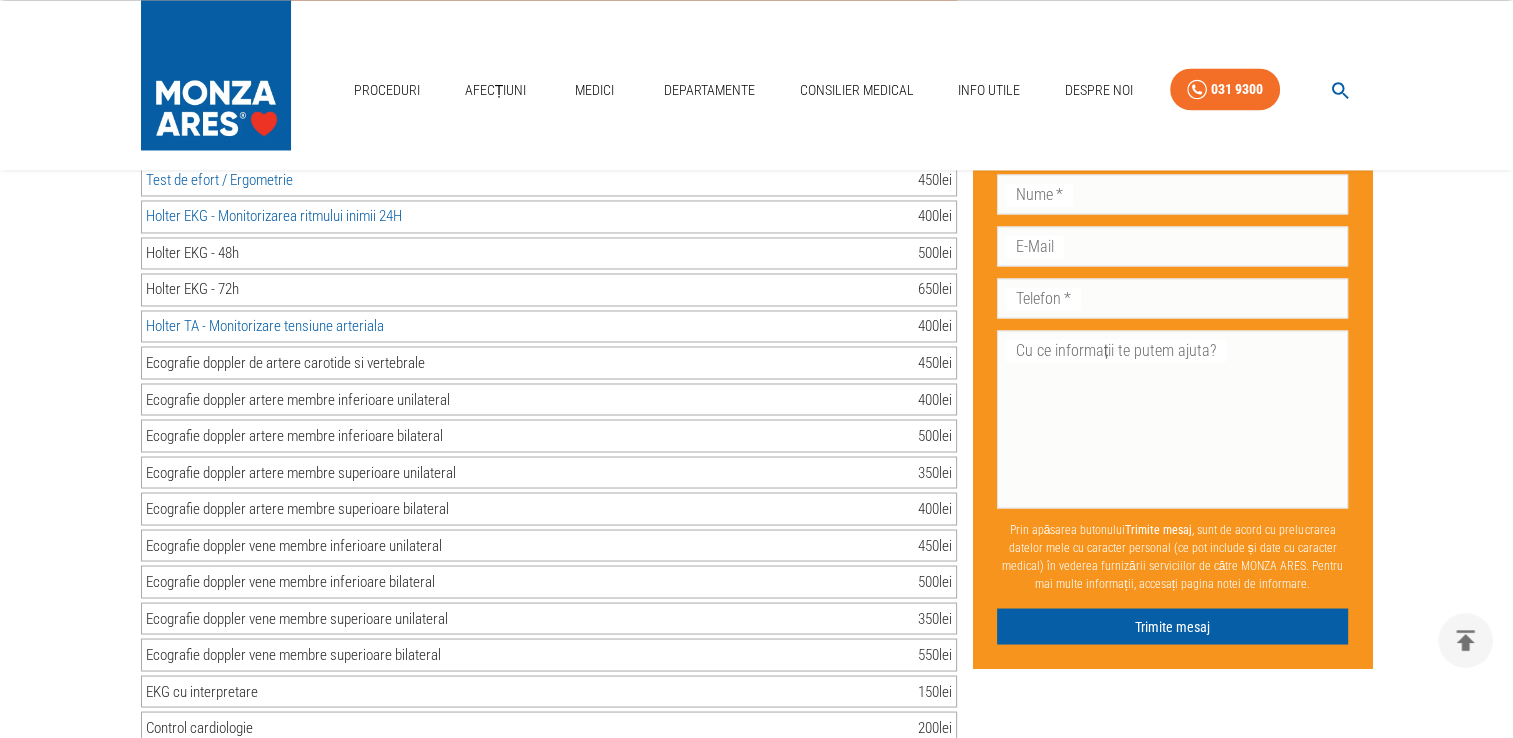 scroll, scrollTop: 3401, scrollLeft: 0, axis: vertical 